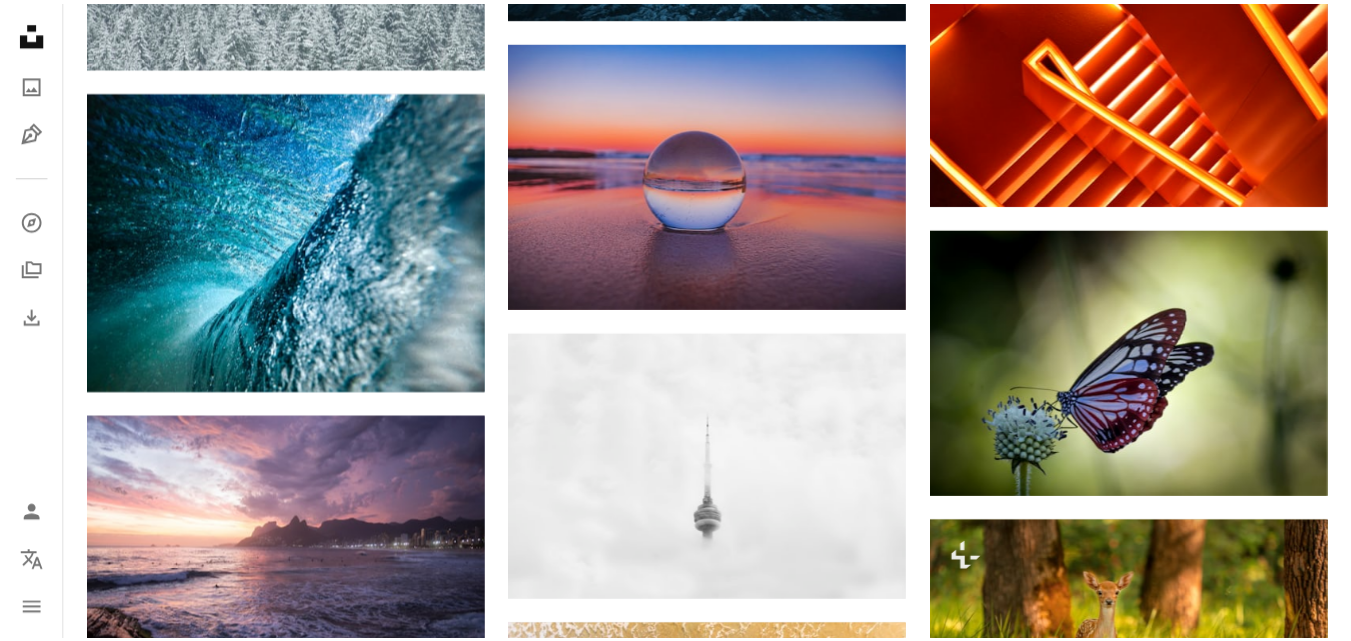 scroll, scrollTop: 27115, scrollLeft: 0, axis: vertical 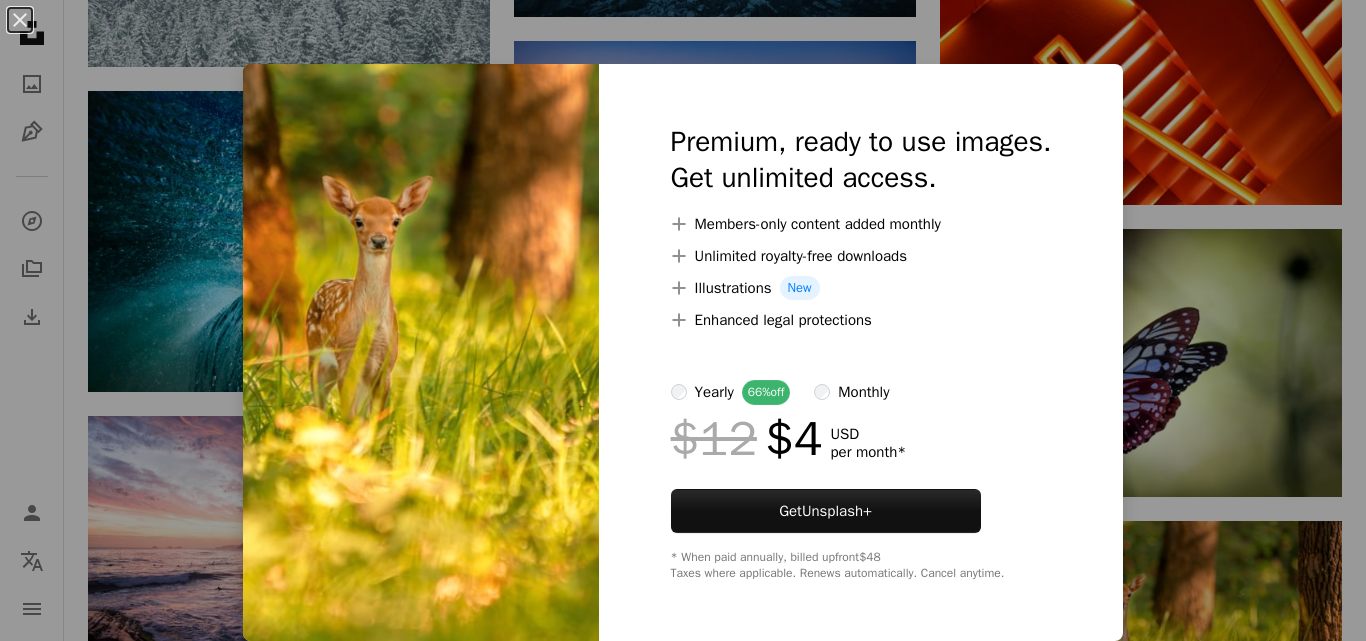 click on "An X shape Premium, ready to use images. Get unlimited access. A plus sign Members-only content added monthly A plus sign Unlimited royalty-free downloads A plus sign Illustrations  New A plus sign Enhanced legal protections yearly 66%  off monthly $12   $4 USD per month * Get  Unsplash+ * When paid annually, billed upfront  $48 Taxes where applicable. Renews automatically. Cancel anytime." at bounding box center (683, 320) 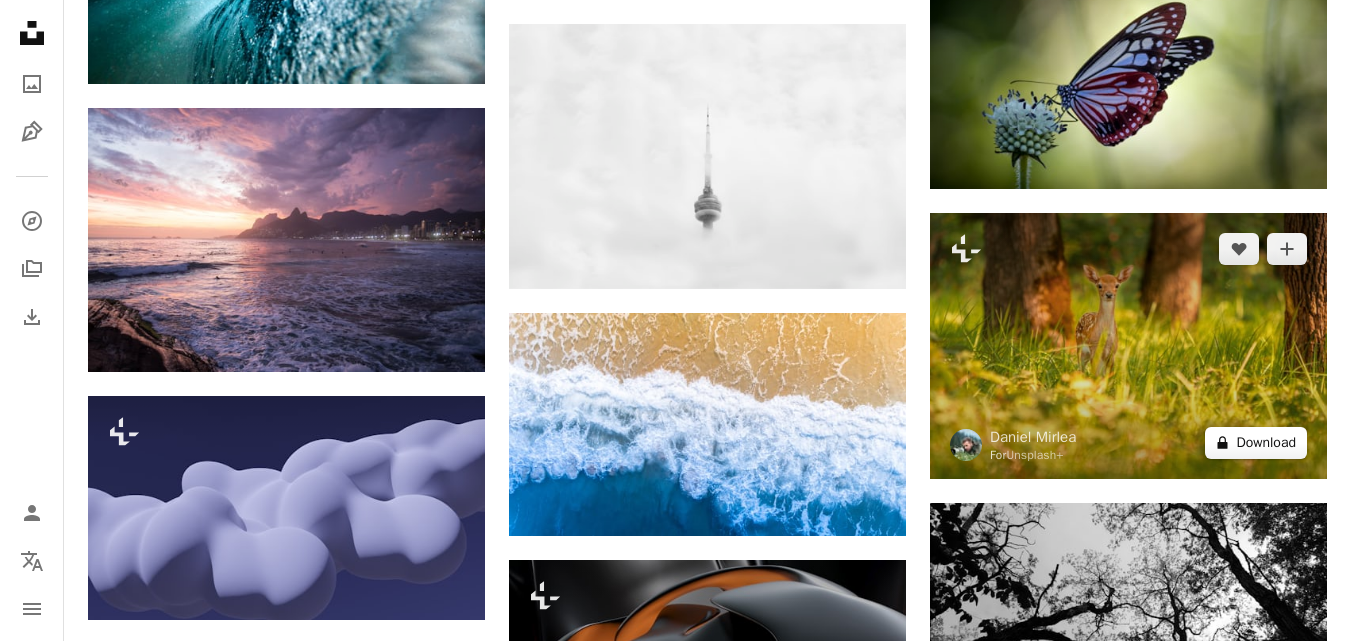 click on "A lock Download" at bounding box center (1256, 443) 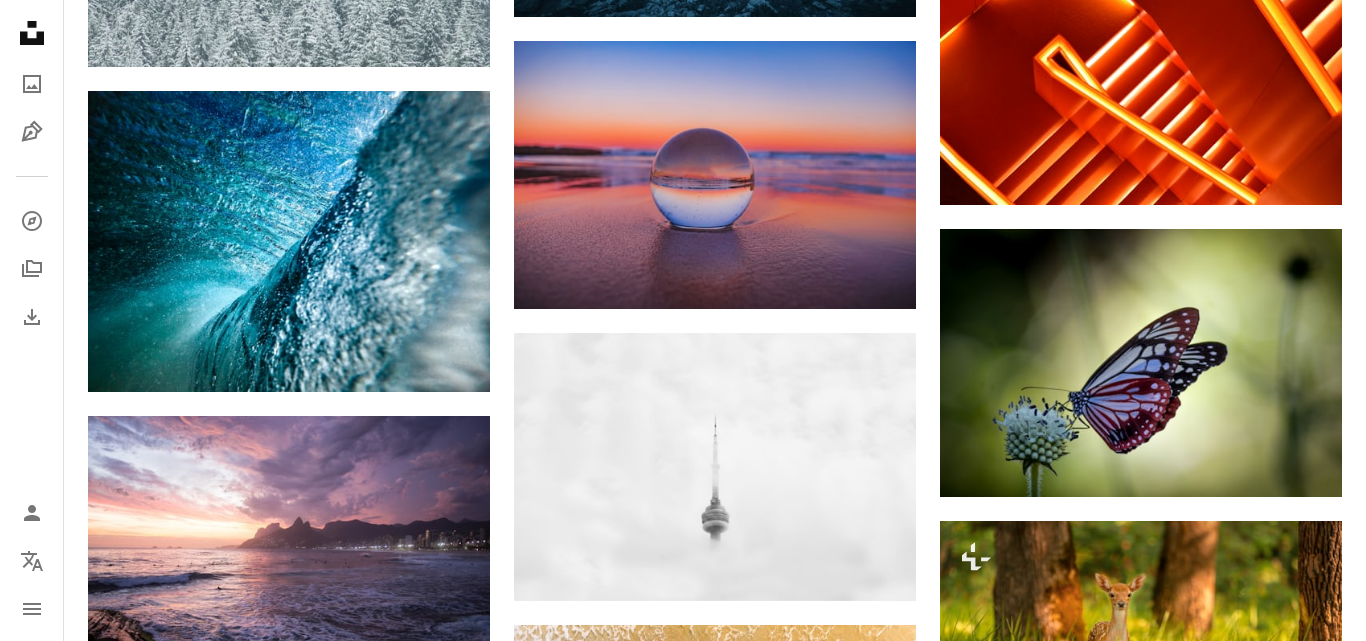 click on "An X shape Premium, ready to use images. Get unlimited access. A plus sign Members-only content added monthly A plus sign Unlimited royalty-free downloads A plus sign Illustrations  New A plus sign Enhanced legal protections yearly 66%  off monthly $12   $4 USD per month * Get  Unsplash+ * When paid annually, billed upfront  $48 Taxes where applicable. Renews automatically. Cancel anytime." at bounding box center [683, 4150] 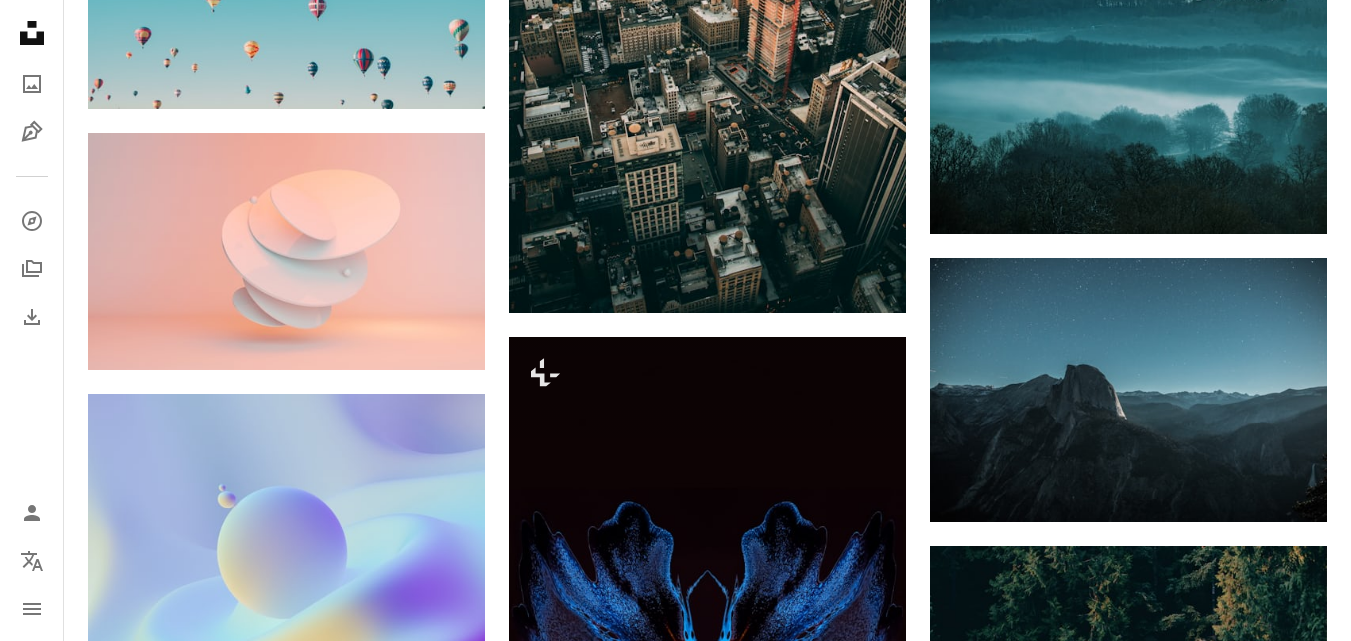 scroll, scrollTop: 51615, scrollLeft: 0, axis: vertical 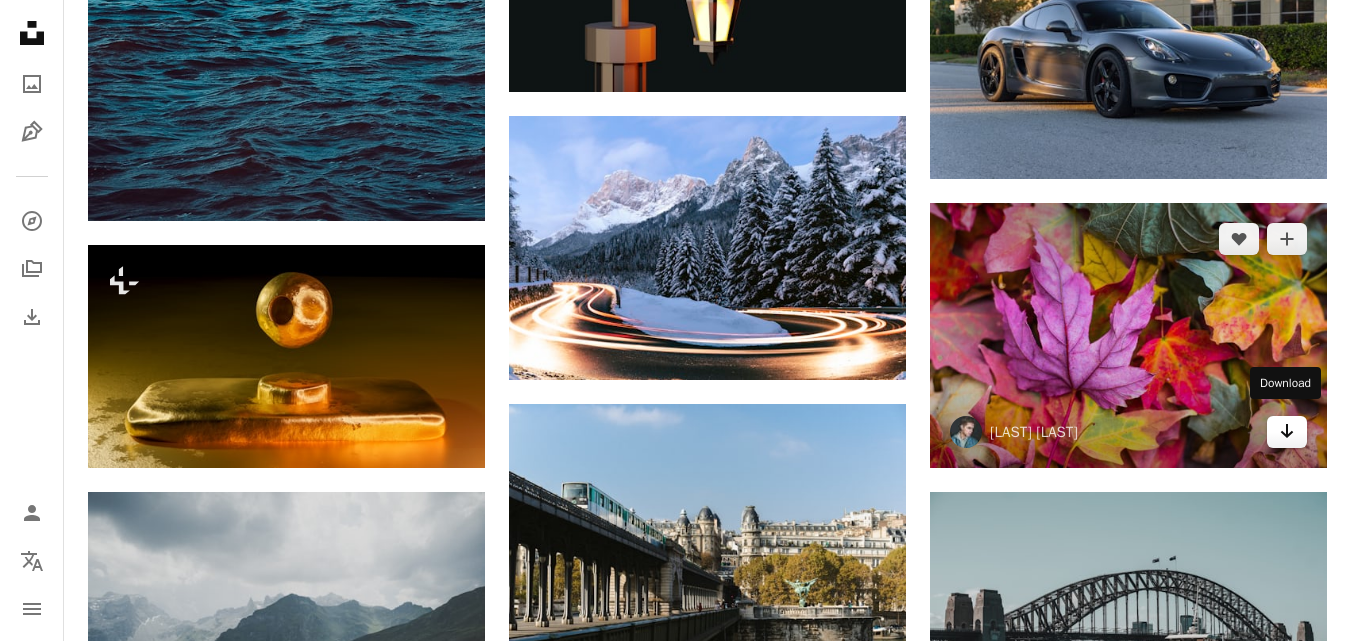 click on "Arrow pointing down" 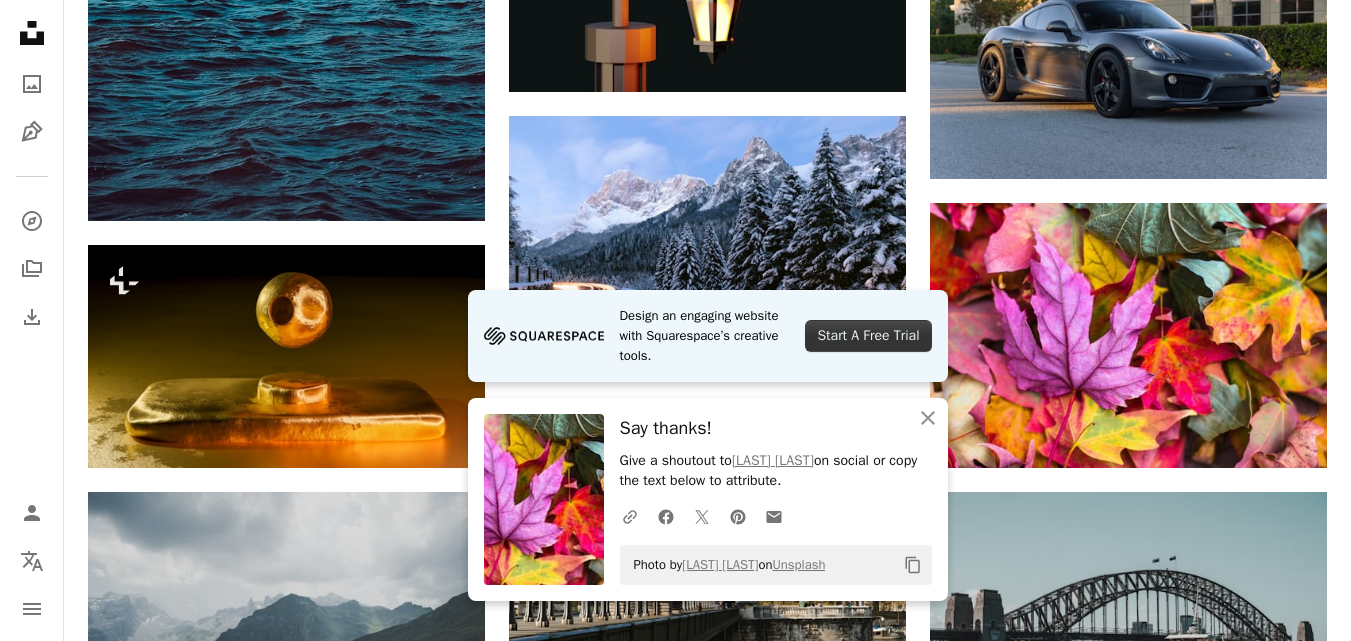 scroll, scrollTop: 51815, scrollLeft: 0, axis: vertical 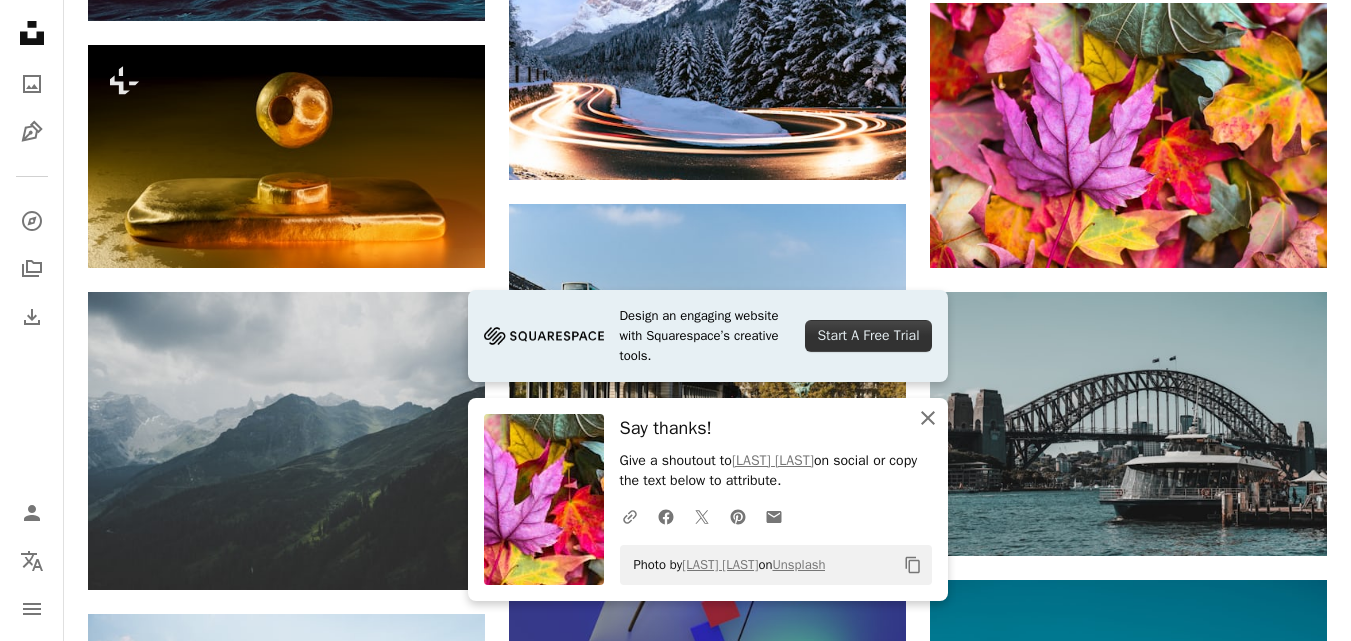 click on "An X shape" 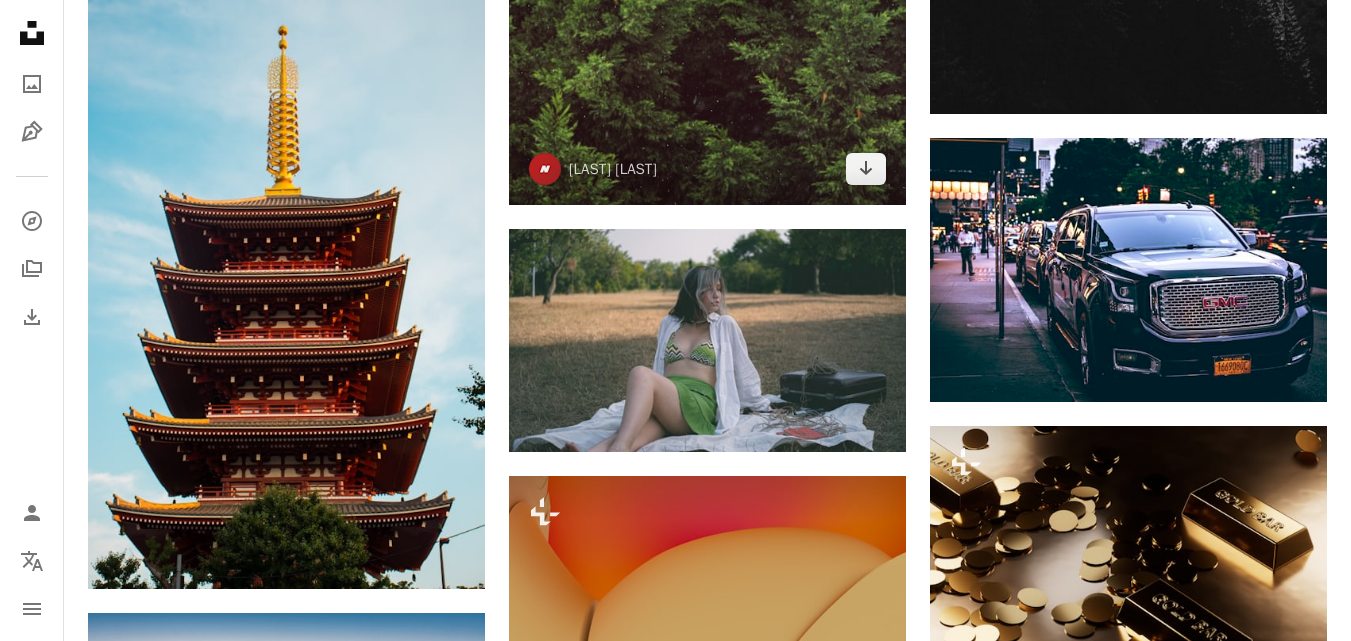 scroll, scrollTop: 68315, scrollLeft: 0, axis: vertical 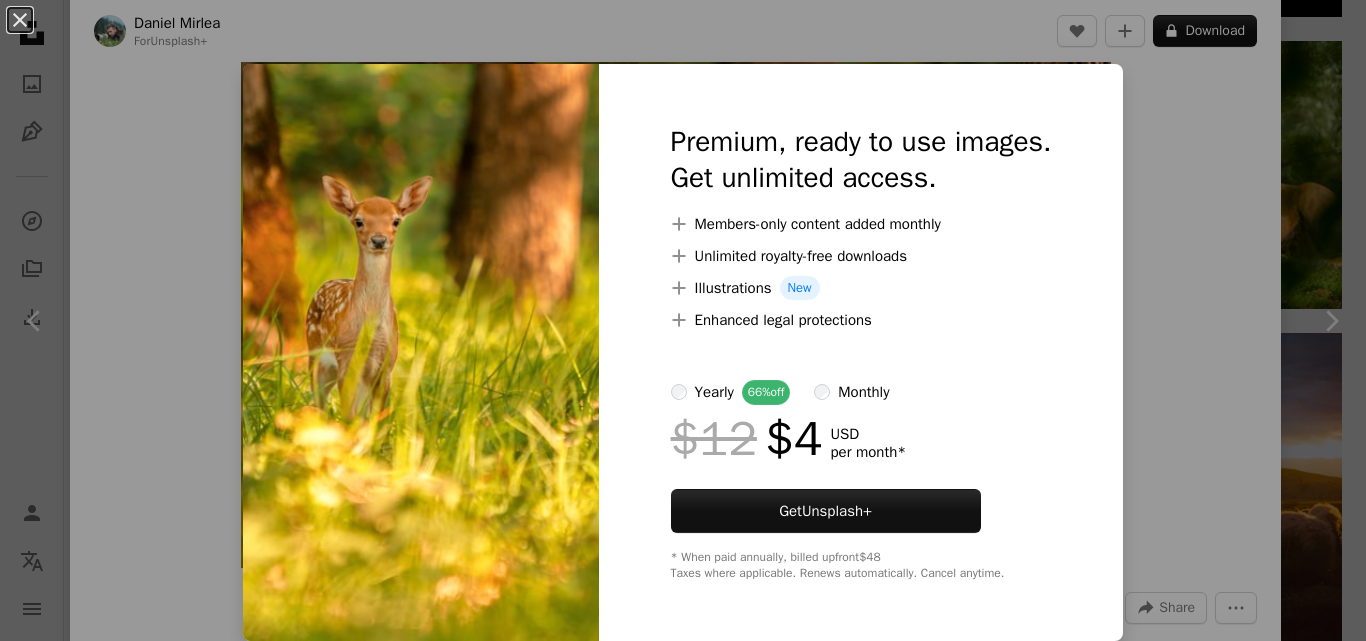 click at bounding box center (421, 352) 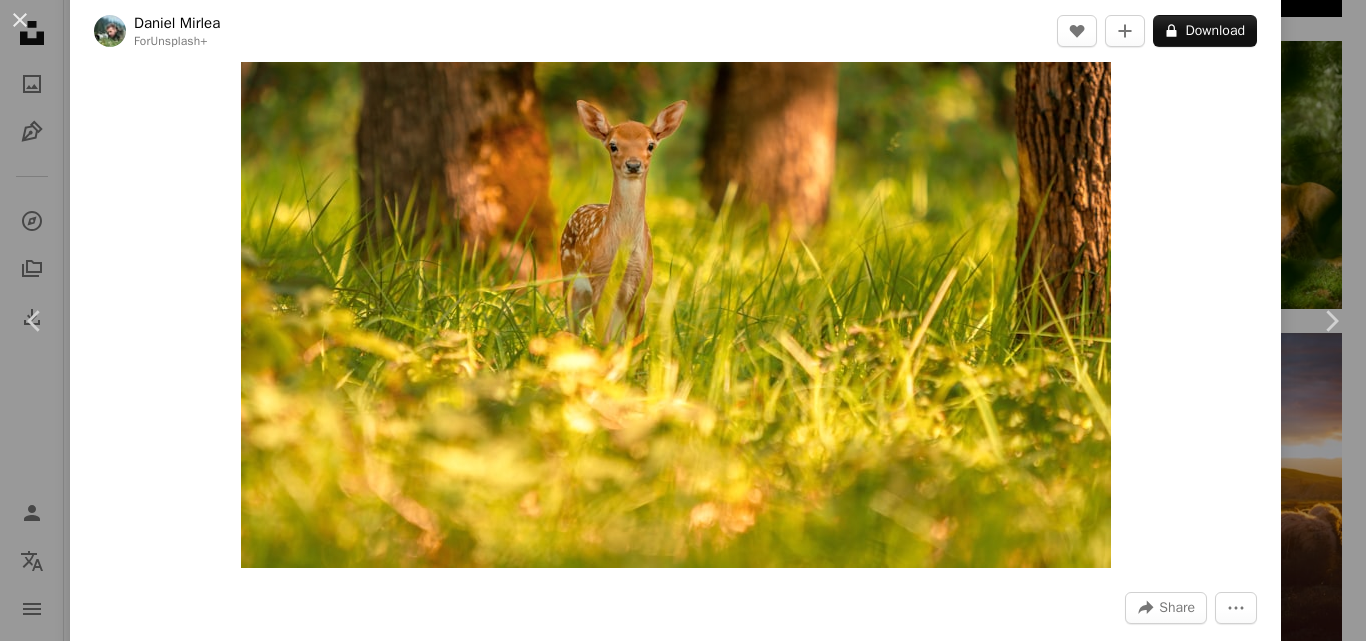 click at bounding box center (676, 278) 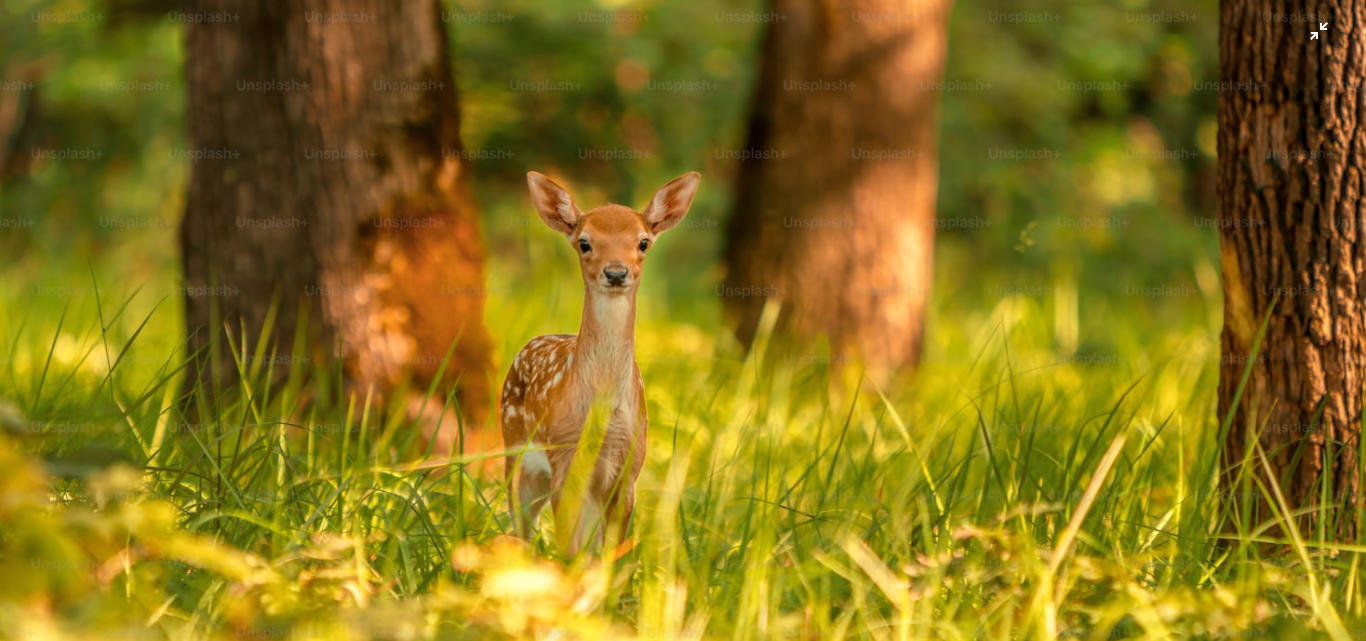 scroll, scrollTop: 0, scrollLeft: 0, axis: both 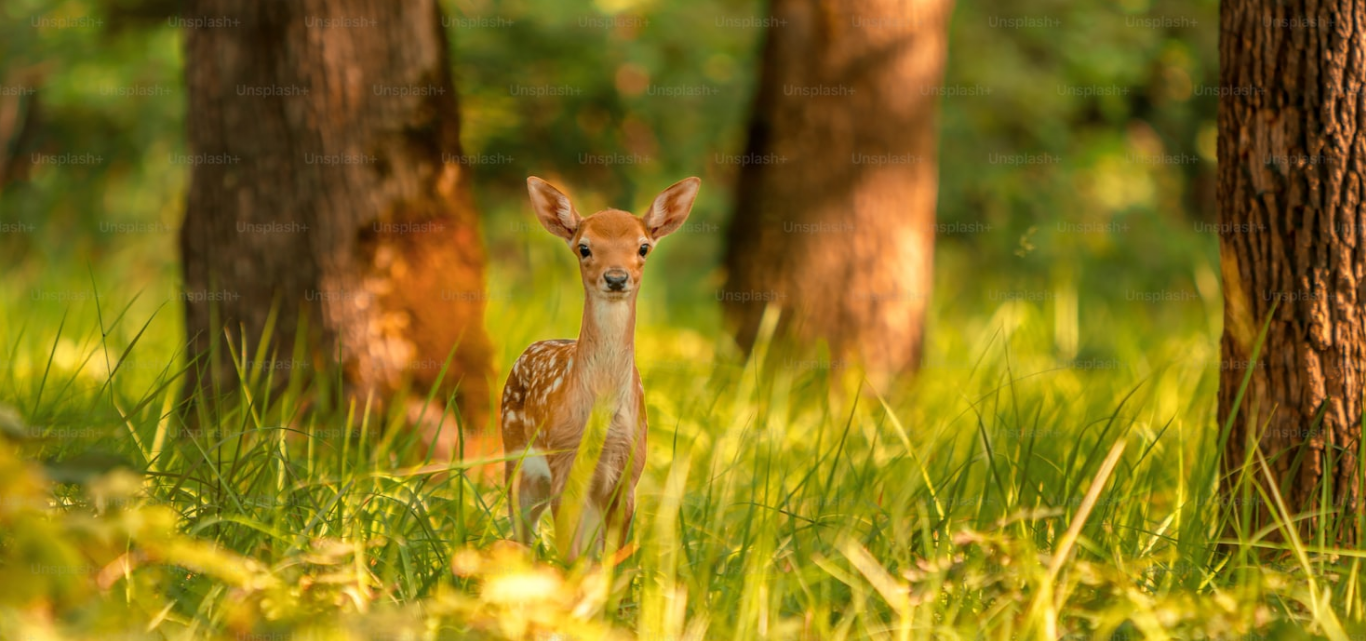 drag, startPoint x: 797, startPoint y: 258, endPoint x: 598, endPoint y: 186, distance: 211.62466 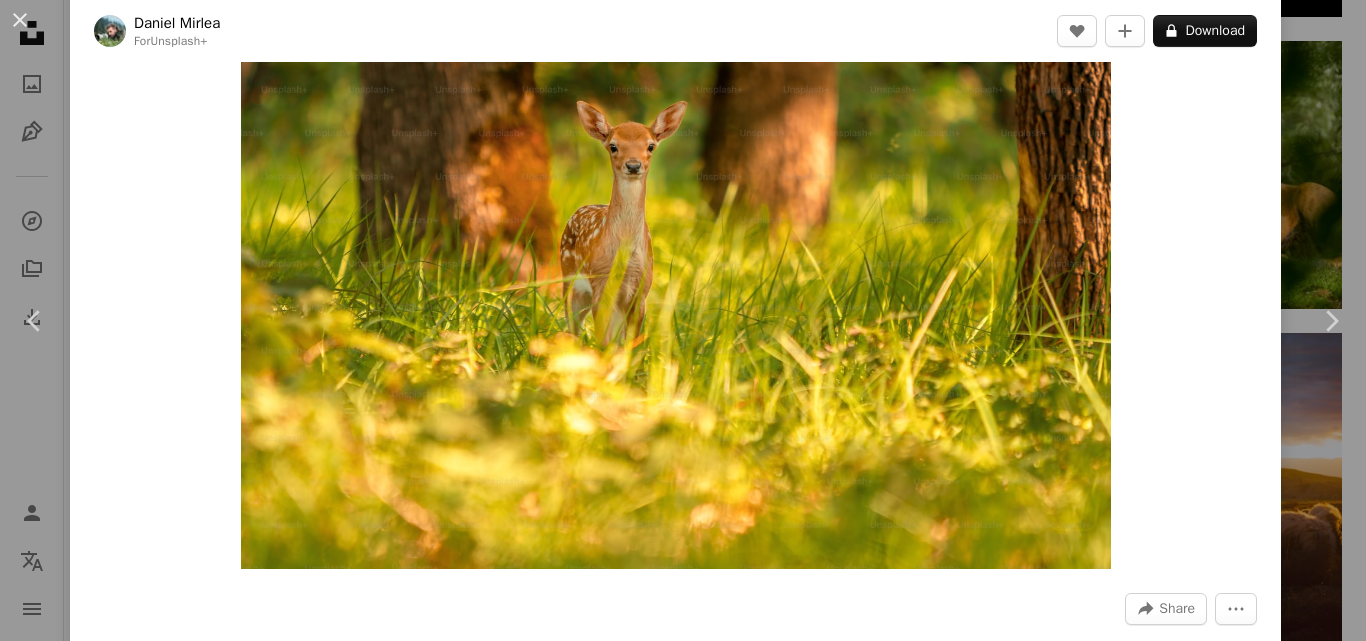 scroll, scrollTop: 88, scrollLeft: 0, axis: vertical 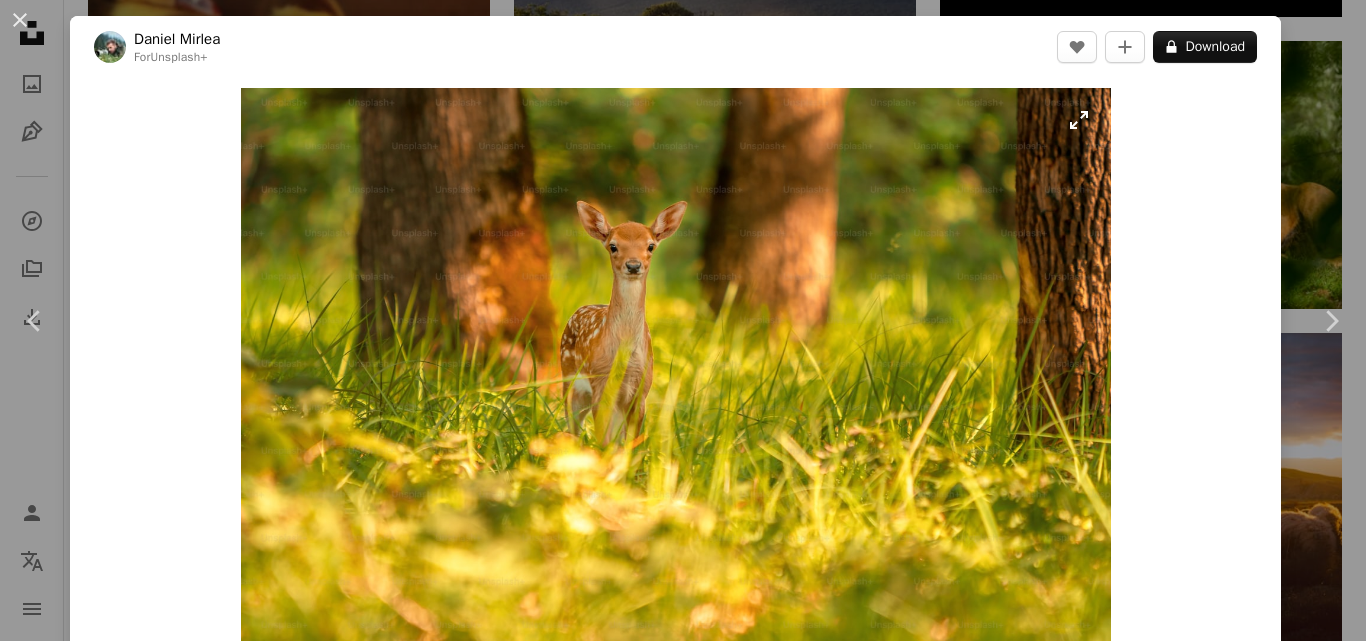 click at bounding box center (676, 378) 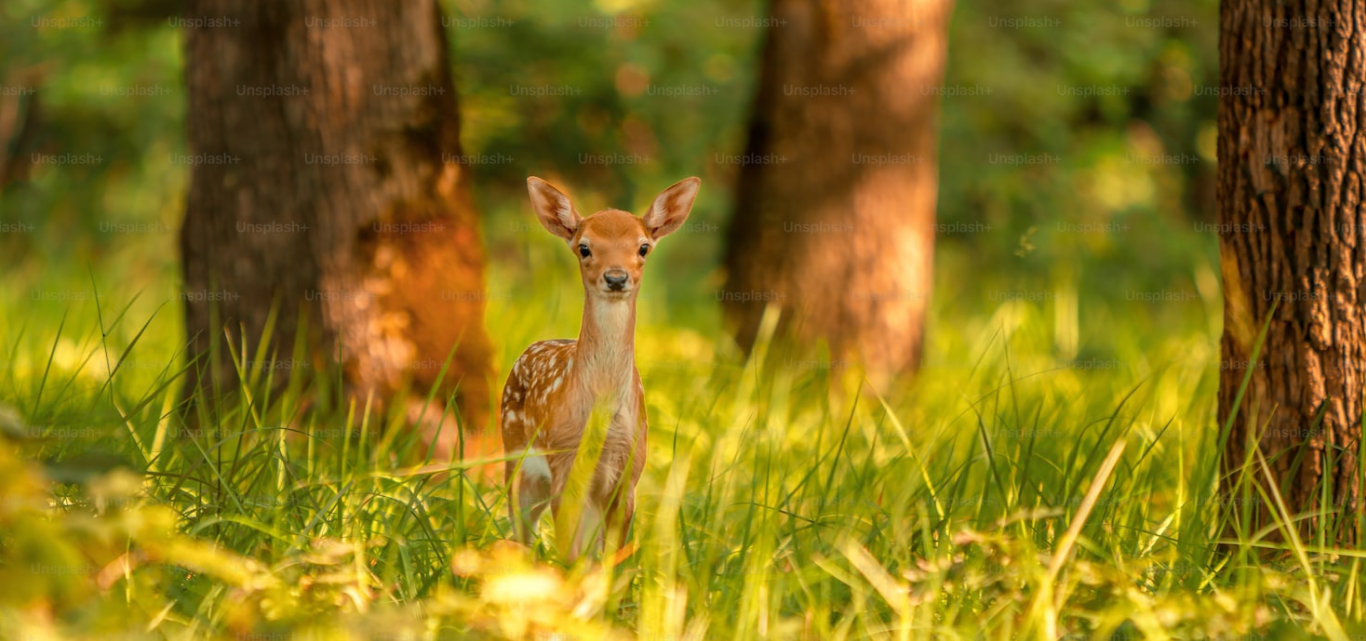 scroll, scrollTop: 127, scrollLeft: 0, axis: vertical 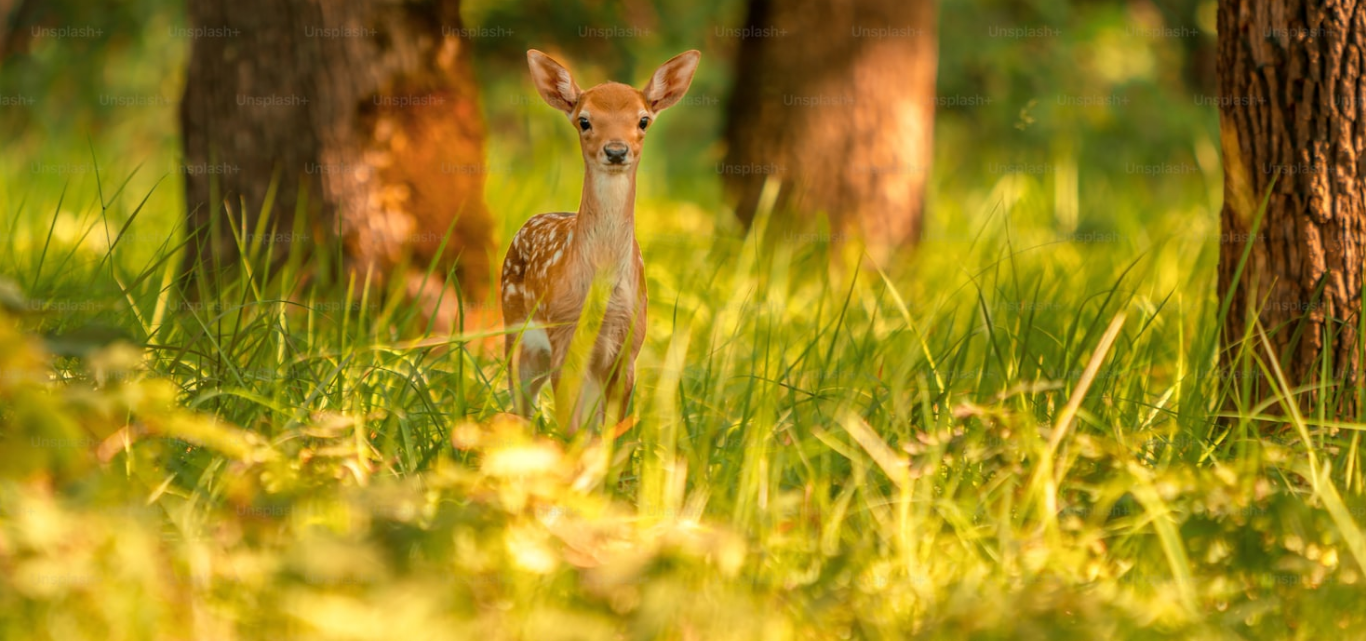 click at bounding box center [683, 328] 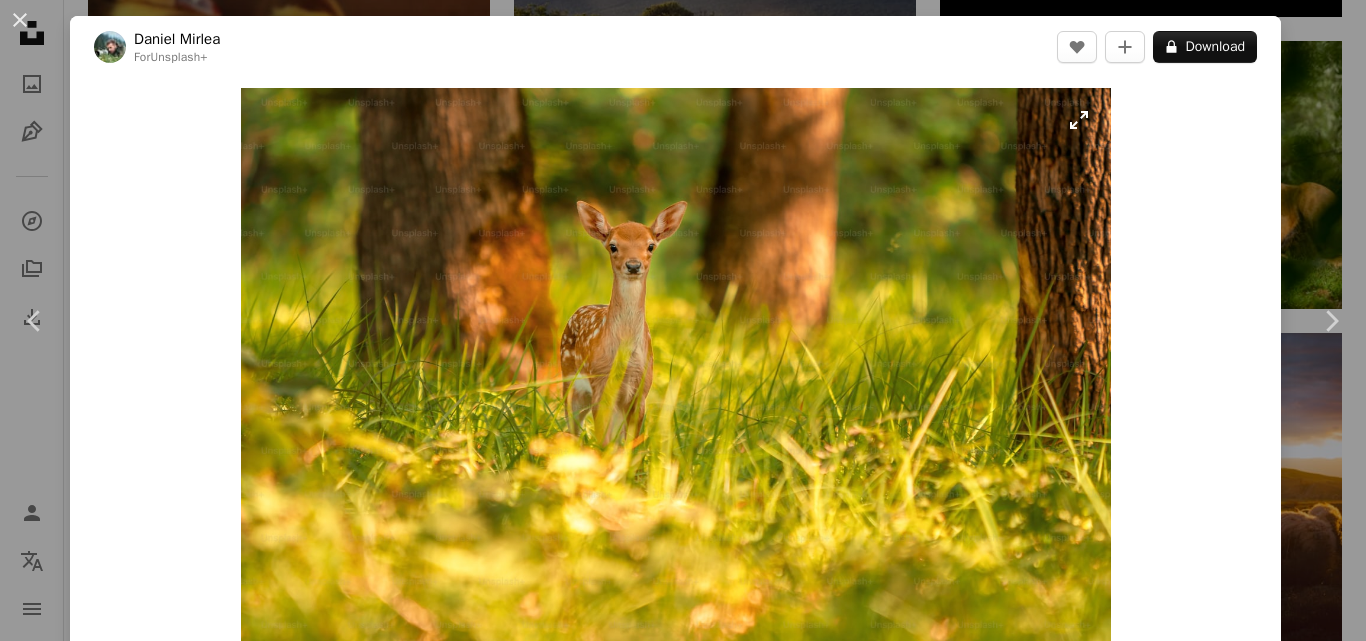 scroll, scrollTop: 28, scrollLeft: 0, axis: vertical 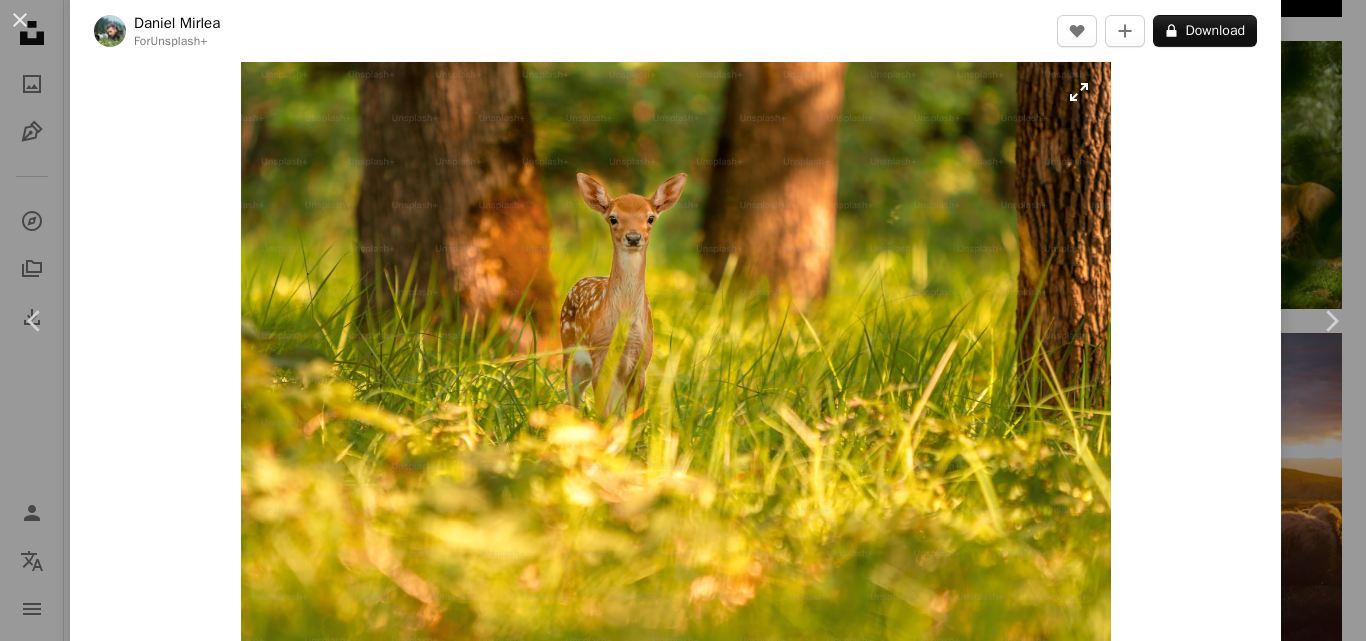 click at bounding box center [676, 350] 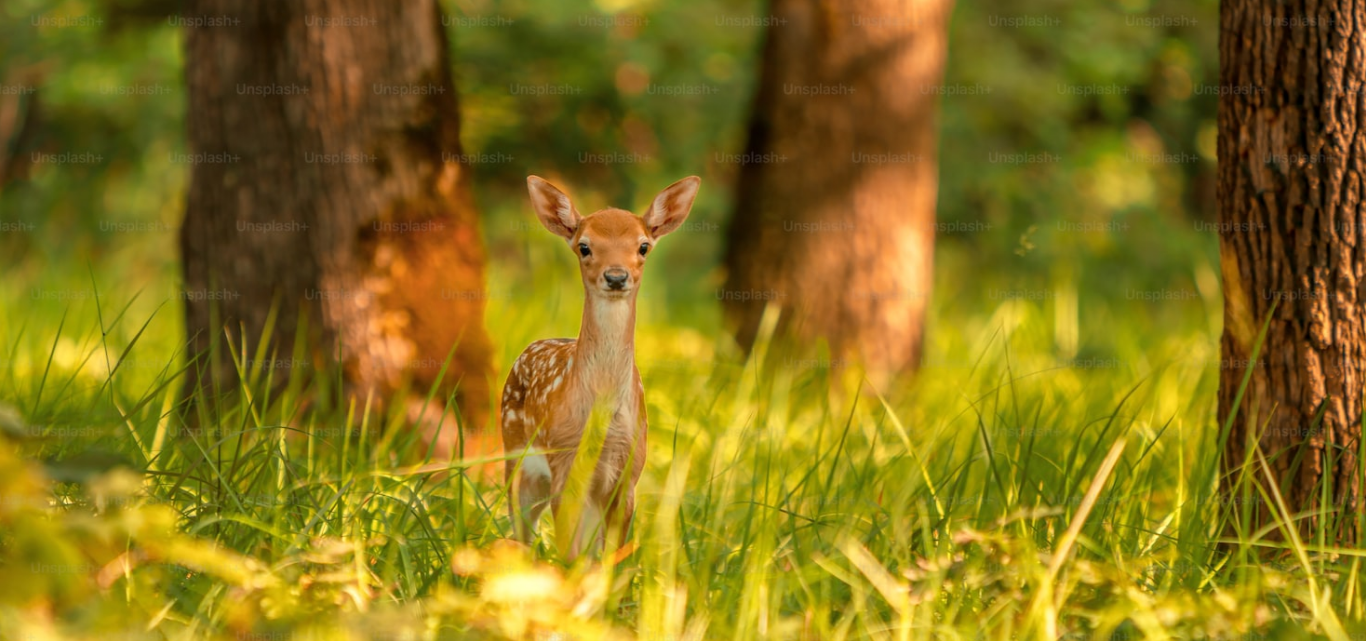 scroll, scrollTop: 0, scrollLeft: 0, axis: both 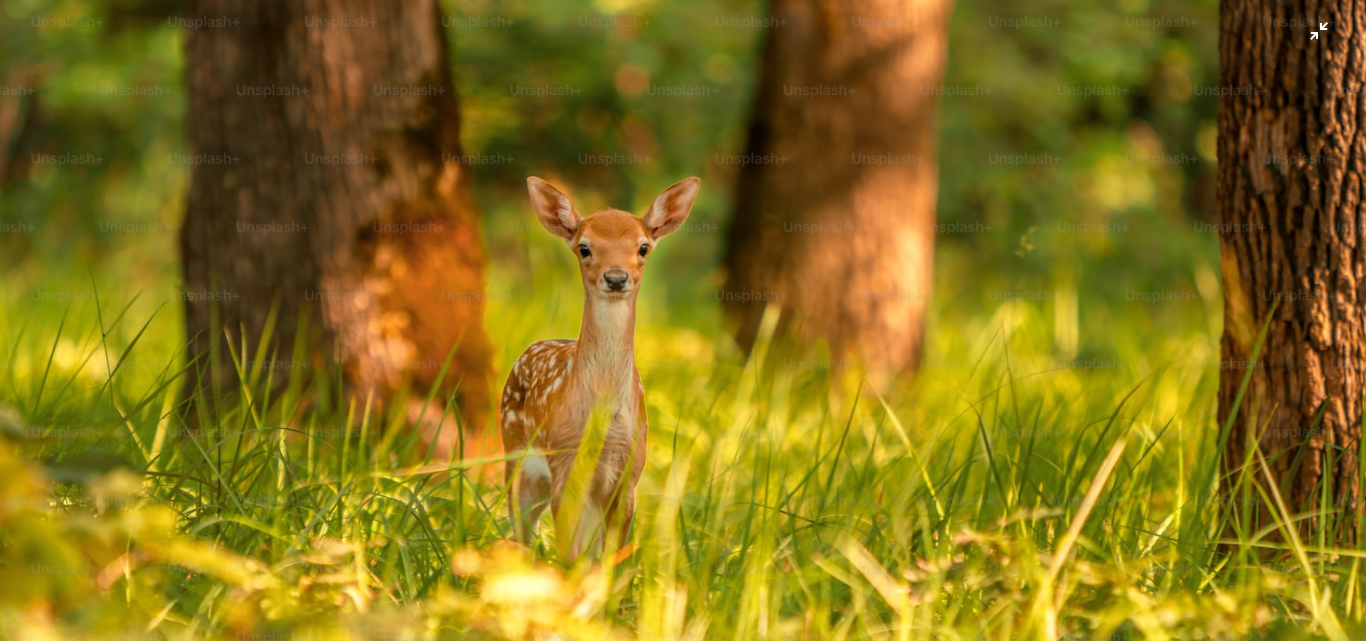 click at bounding box center (683, 455) 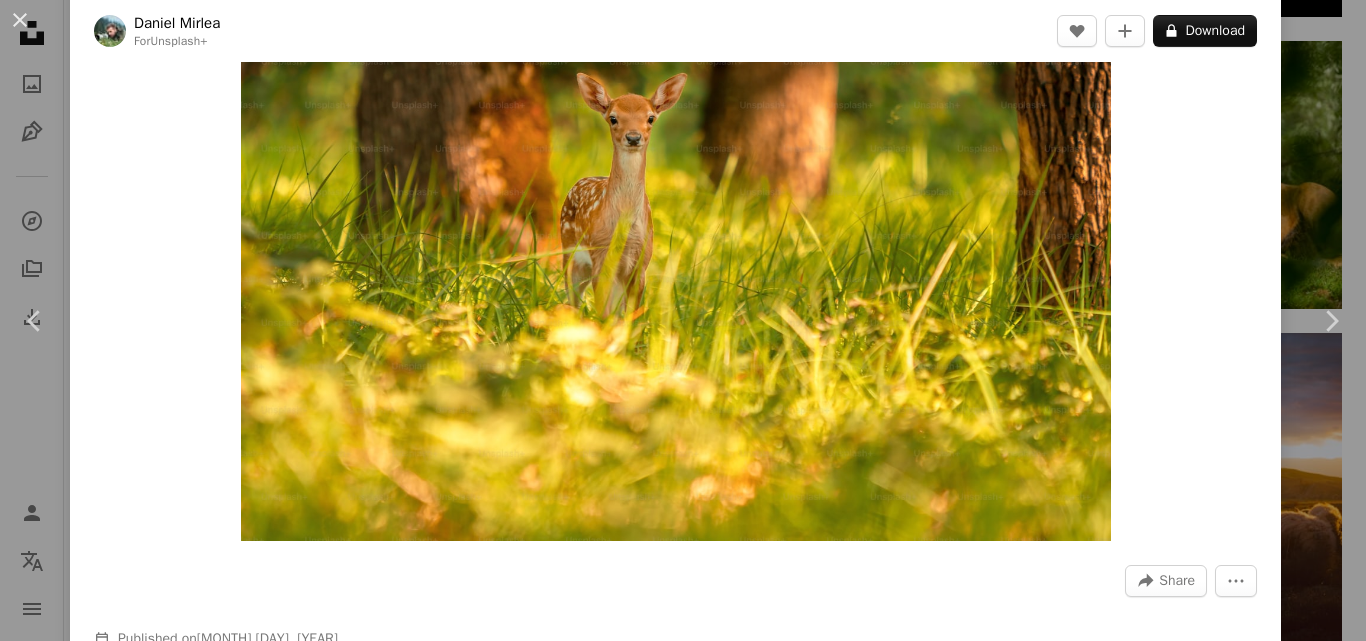 scroll, scrollTop: 28, scrollLeft: 0, axis: vertical 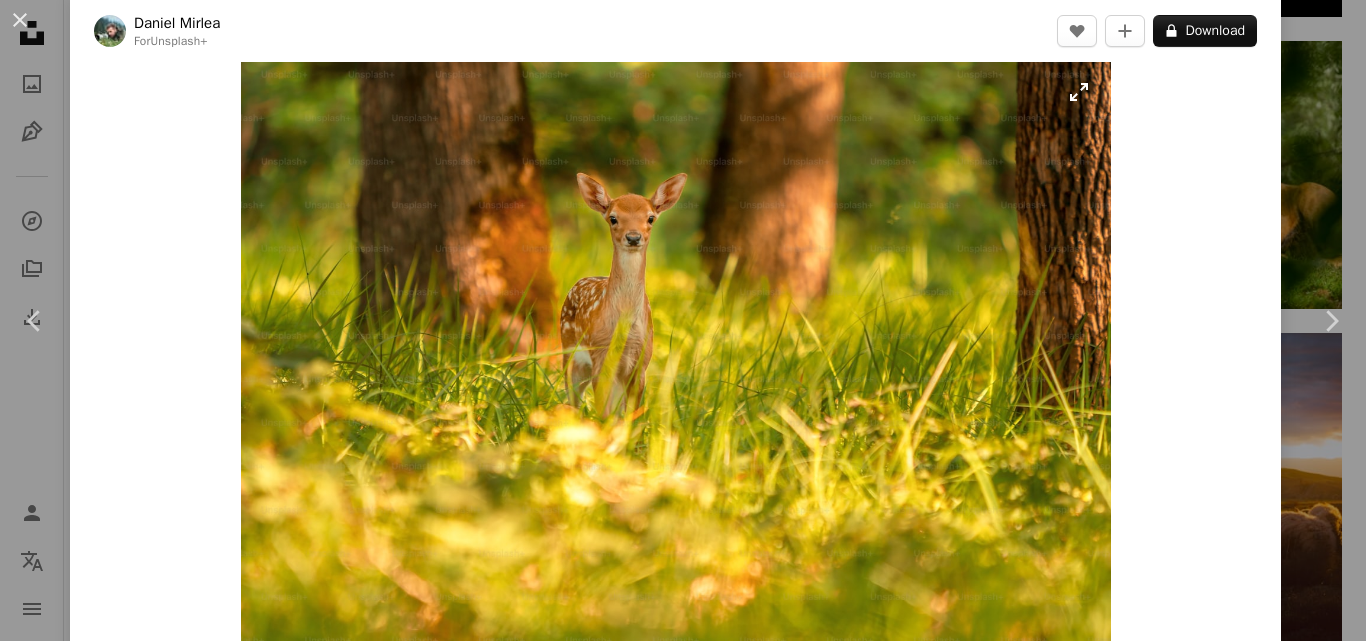 click at bounding box center [676, 350] 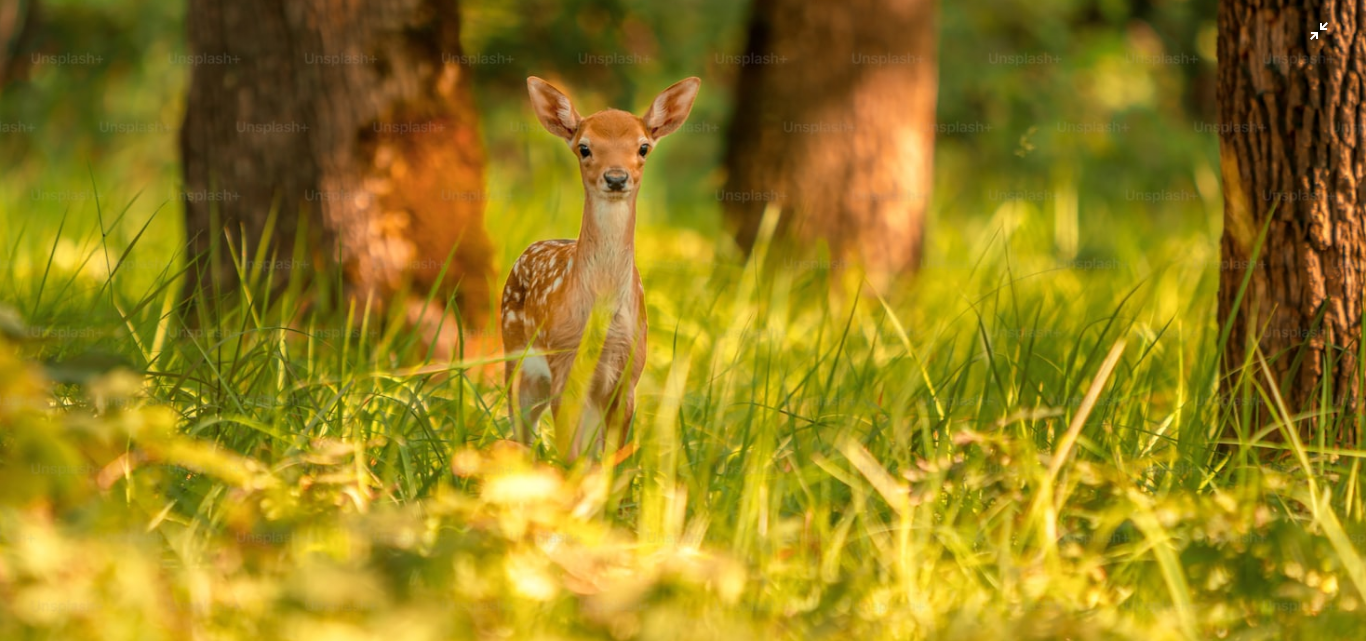 scroll, scrollTop: 0, scrollLeft: 0, axis: both 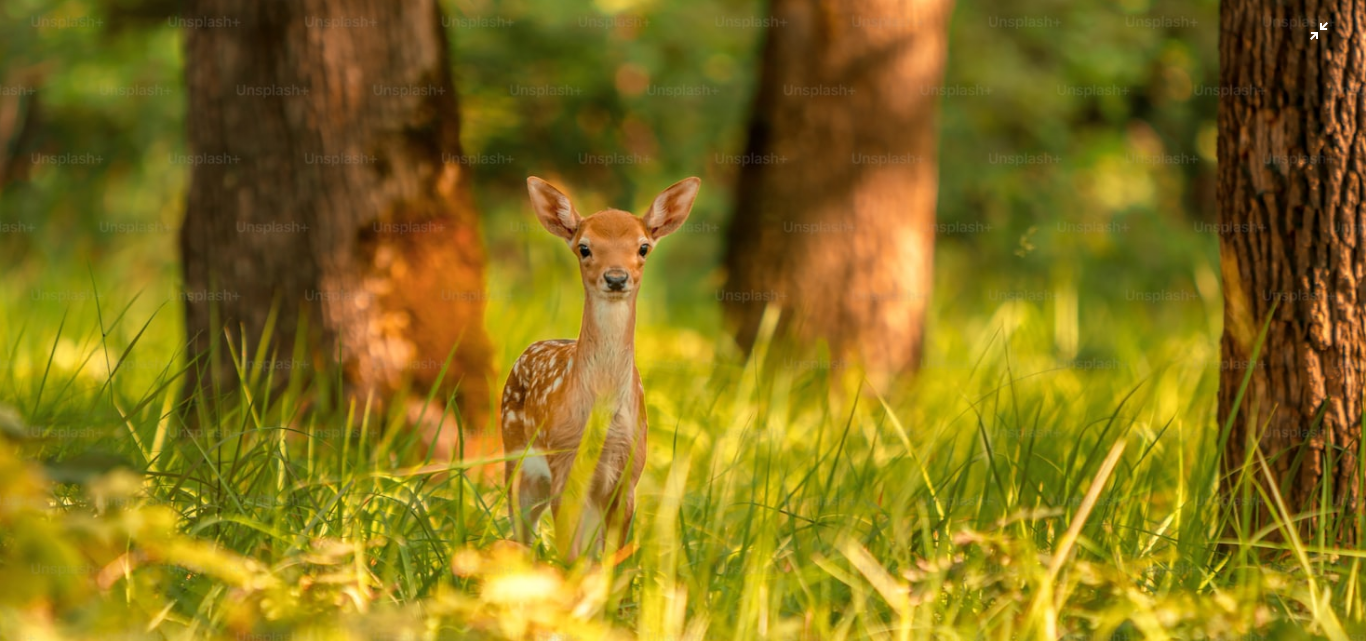 type 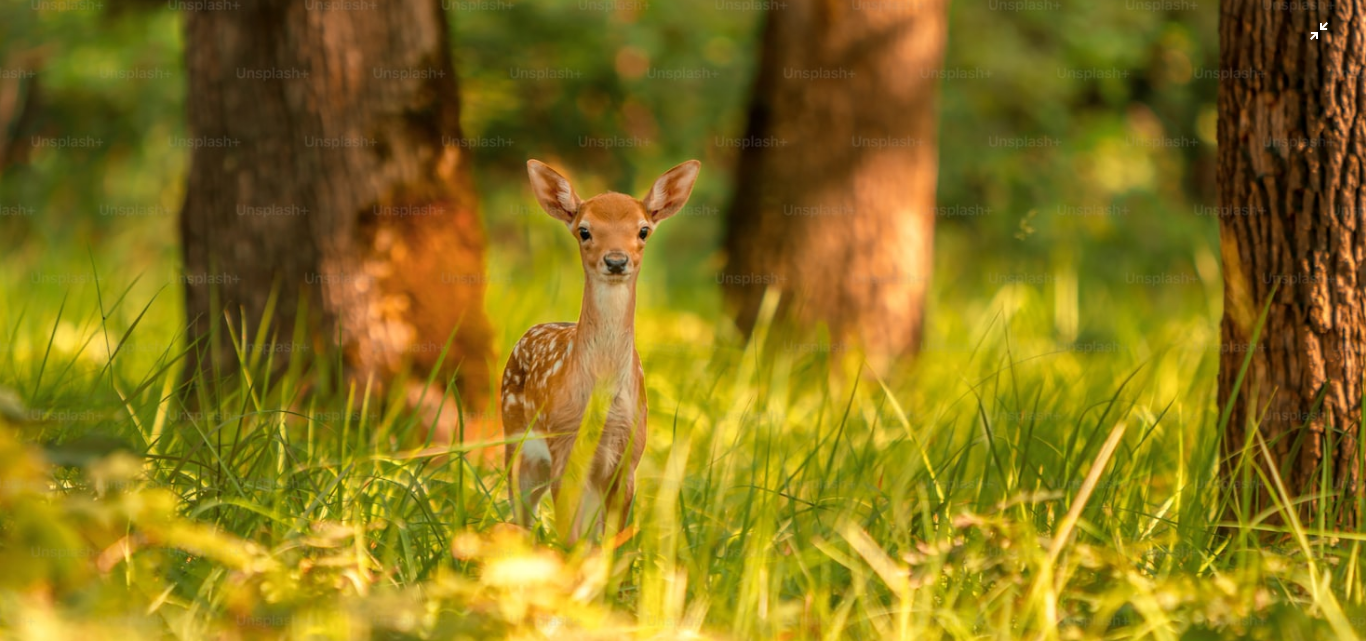 scroll, scrollTop: 0, scrollLeft: 0, axis: both 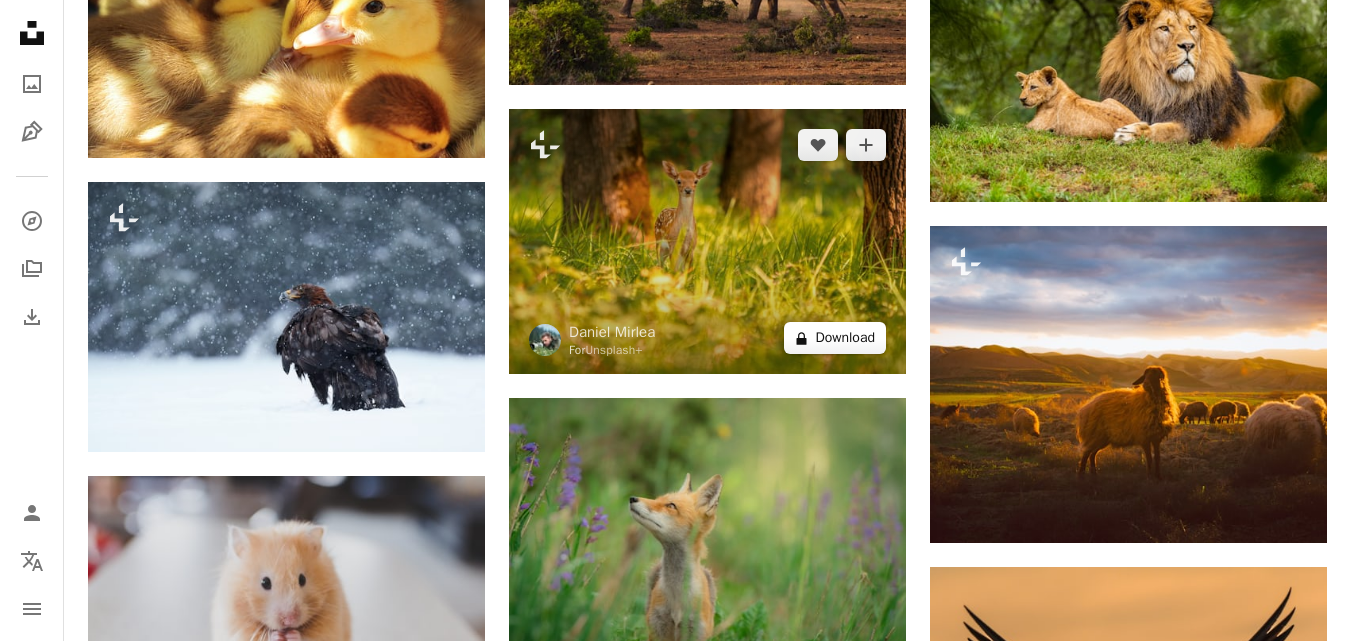 click on "A lock Download" at bounding box center [835, 338] 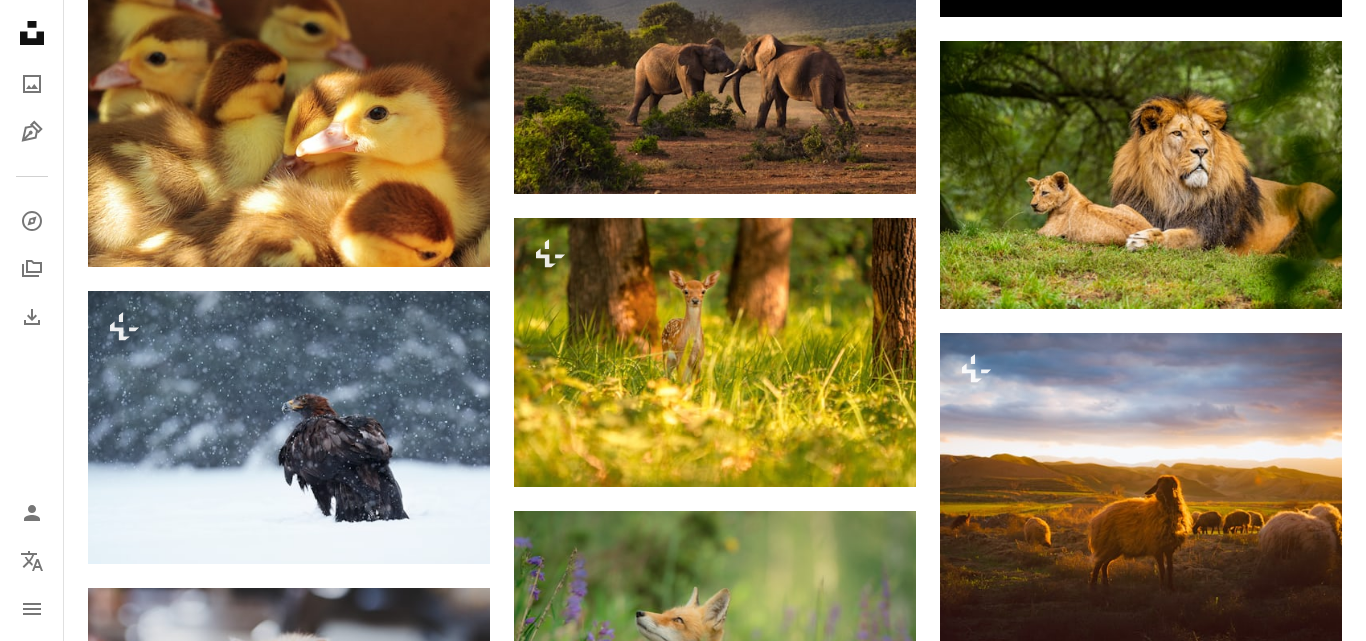 click on "Unsplash+" at bounding box center (837, 5613) 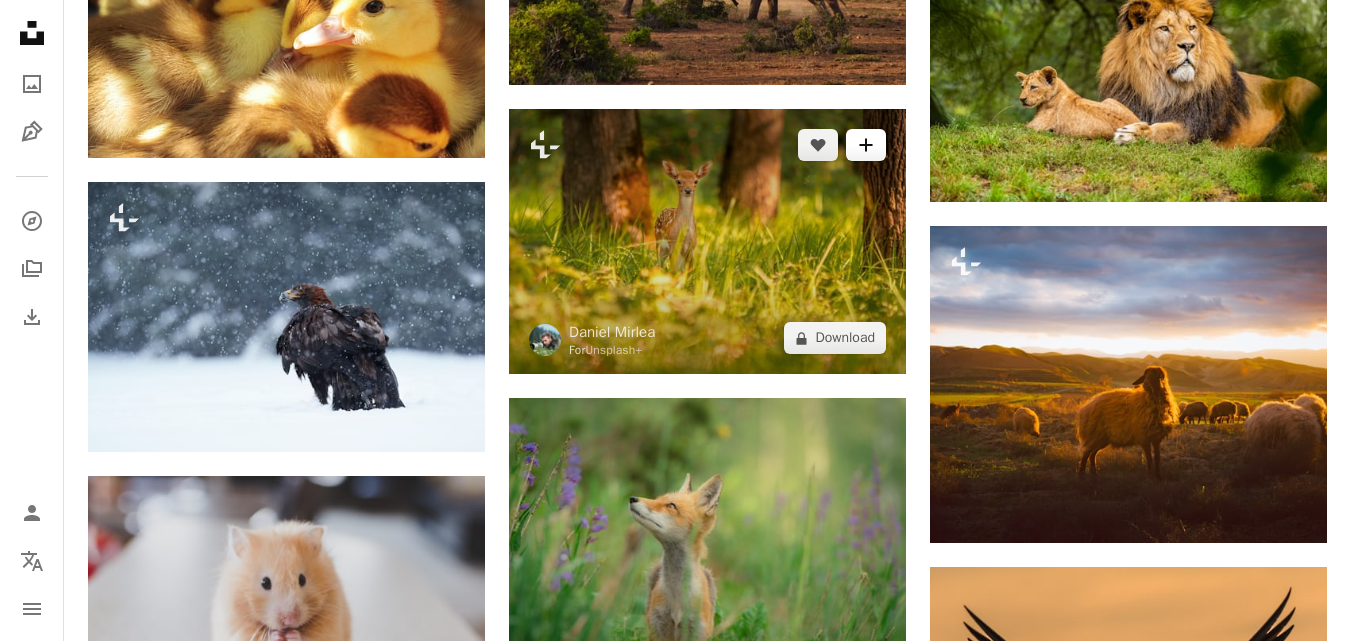 click on "A plus sign" at bounding box center [866, 145] 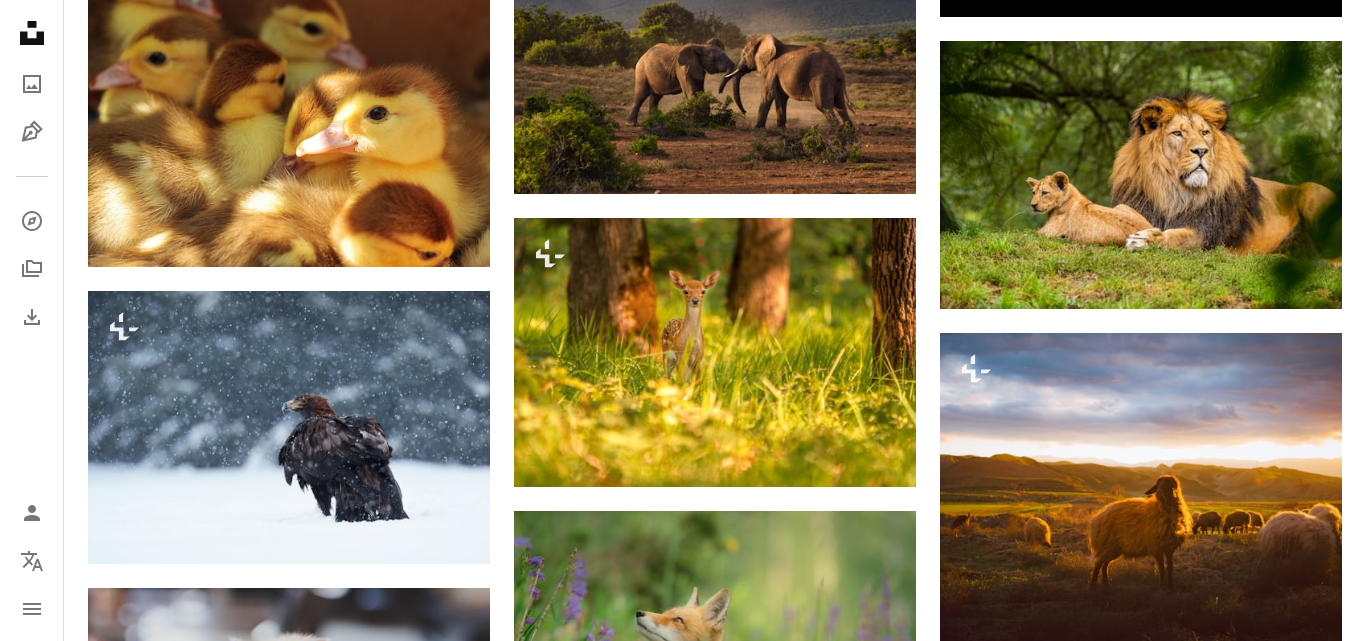 click on "An X shape Join Unsplash Already have an account?  Login First name Last name Email Username  (only letters, numbers and underscores) Password  (min. 8 char) Join By joining, you agree to the  Terms  and  Privacy Policy ." at bounding box center [683, 5422] 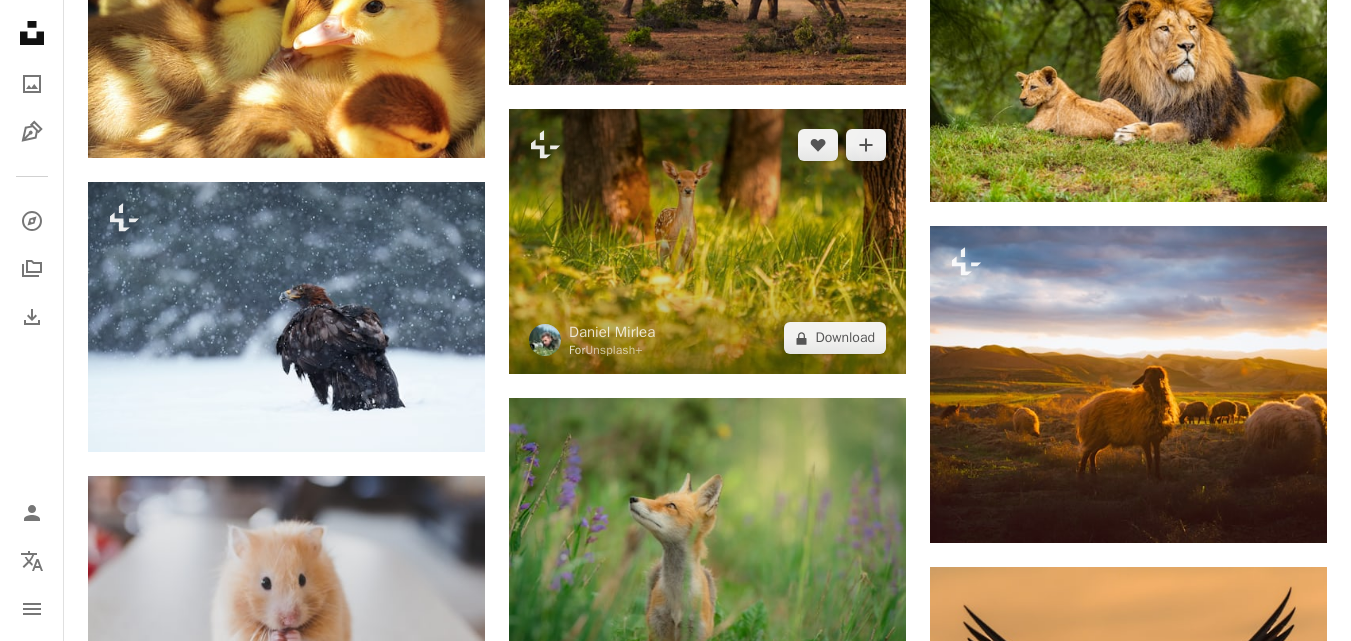 click at bounding box center [707, 241] 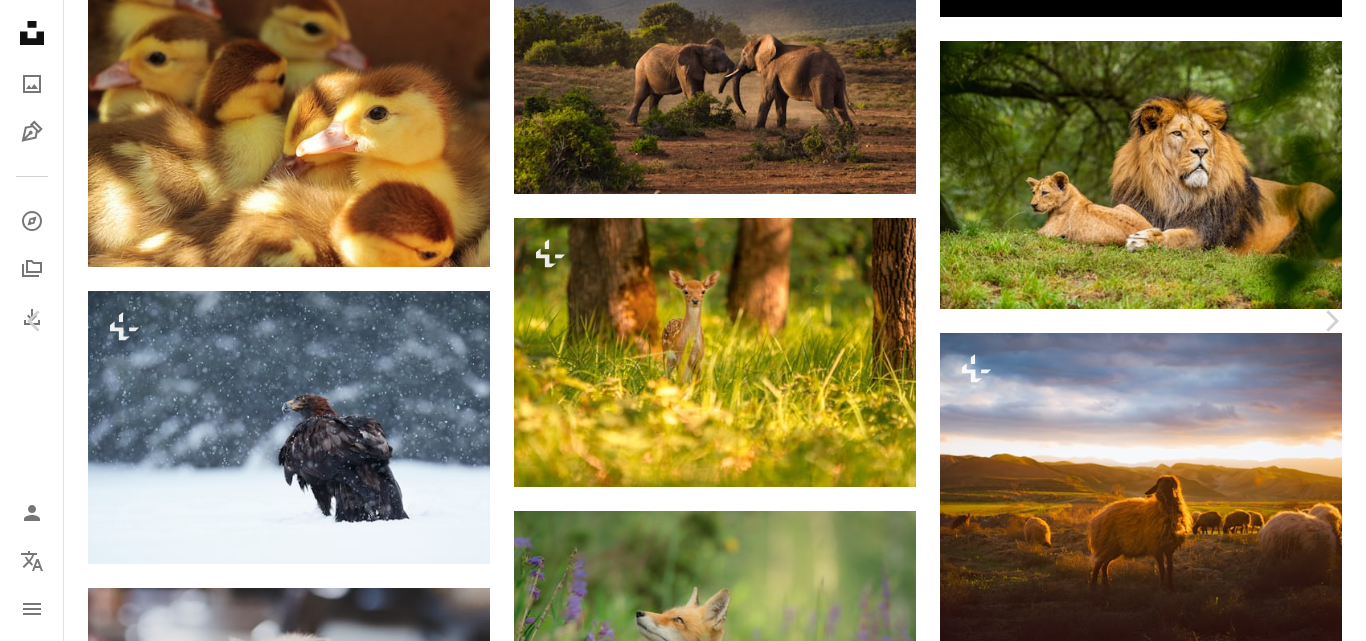 scroll, scrollTop: 100, scrollLeft: 0, axis: vertical 